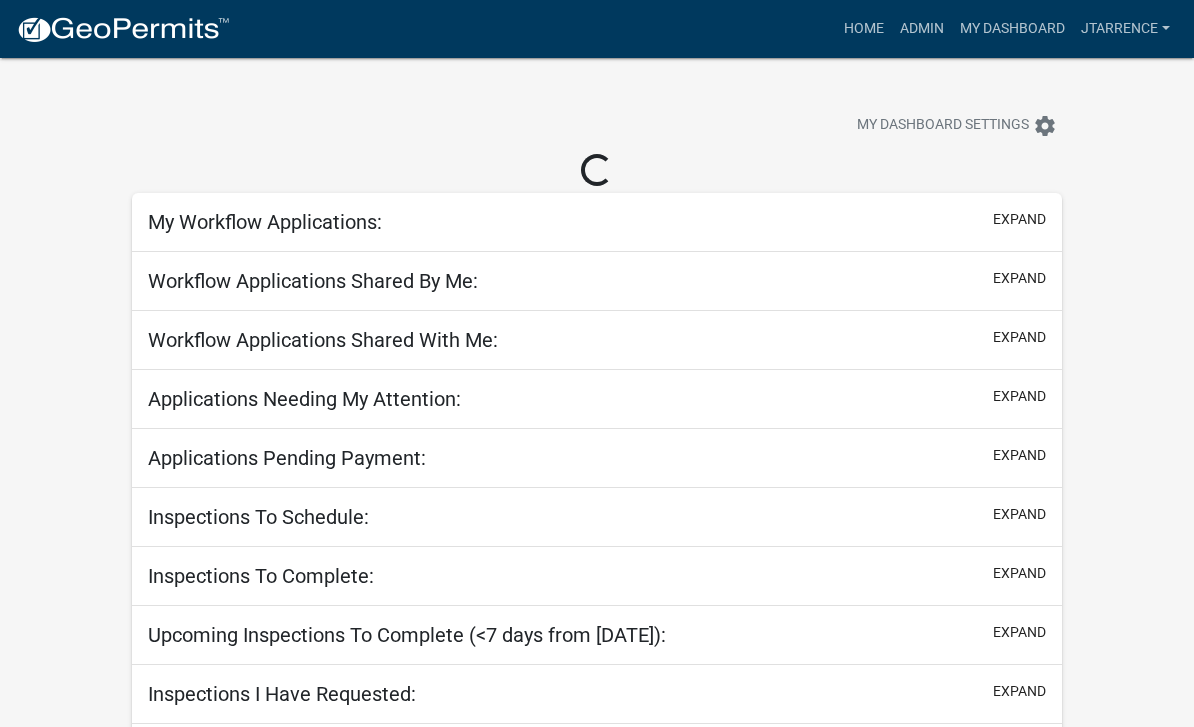 scroll, scrollTop: 0, scrollLeft: 0, axis: both 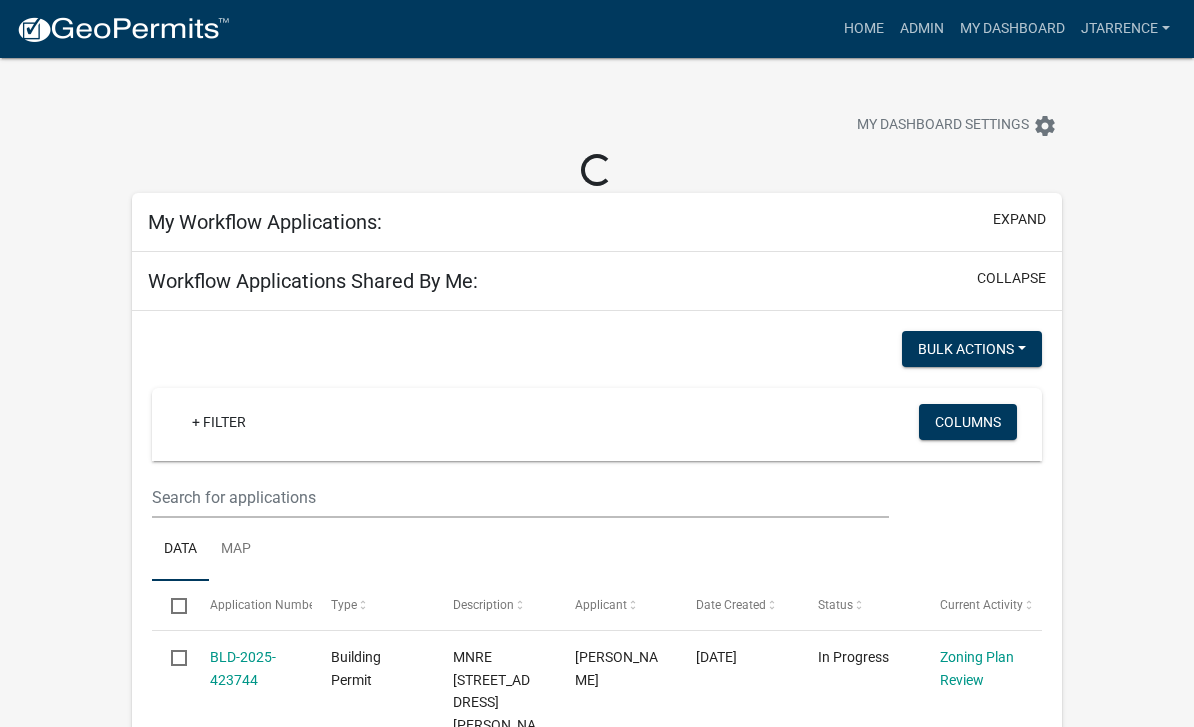 select on "3: 100" 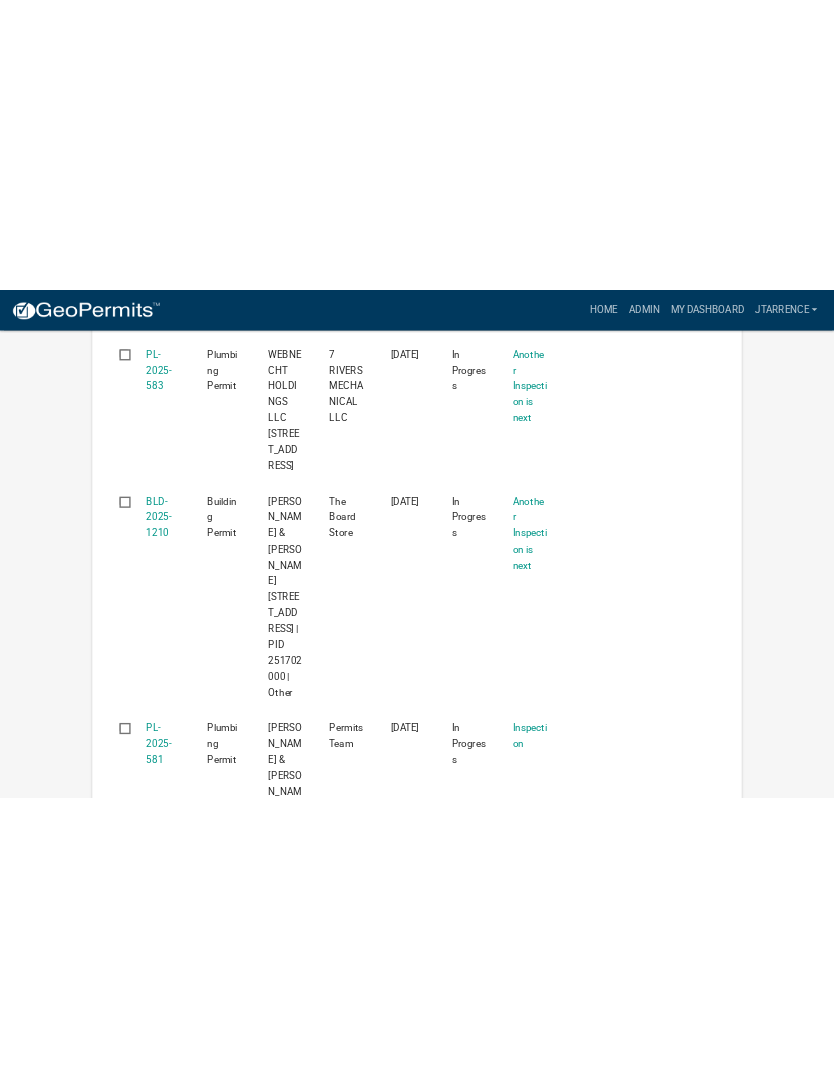 scroll, scrollTop: 22848, scrollLeft: 0, axis: vertical 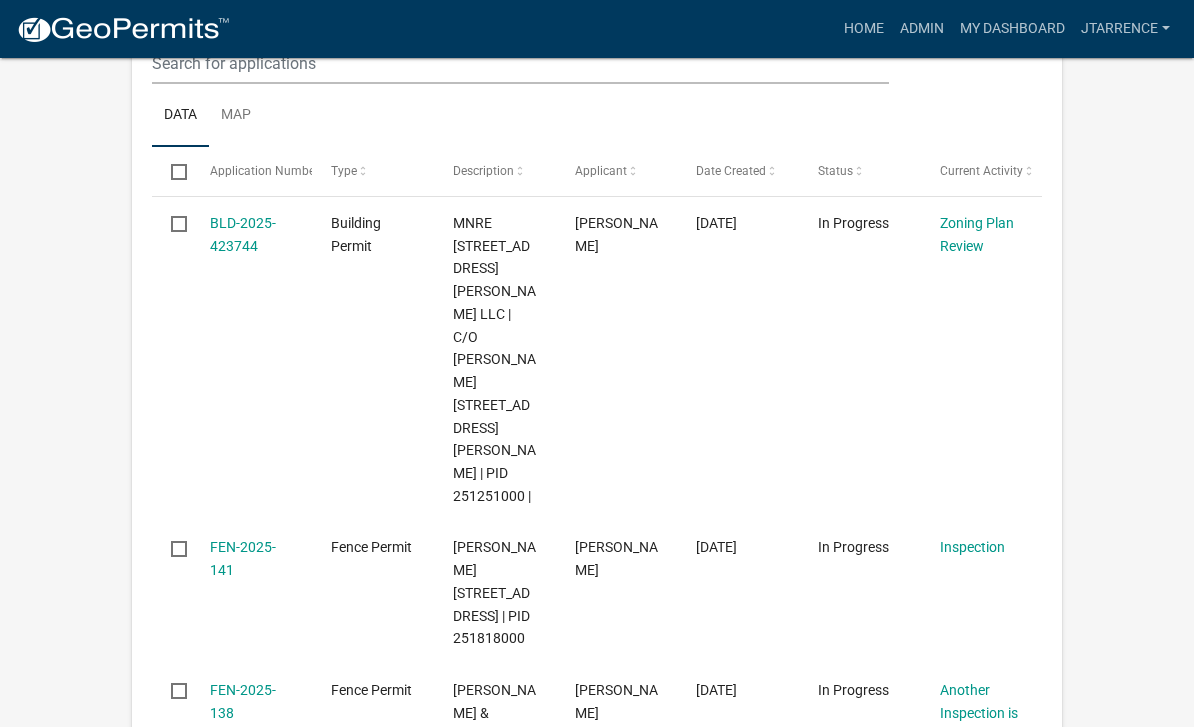 select on "3: 100" 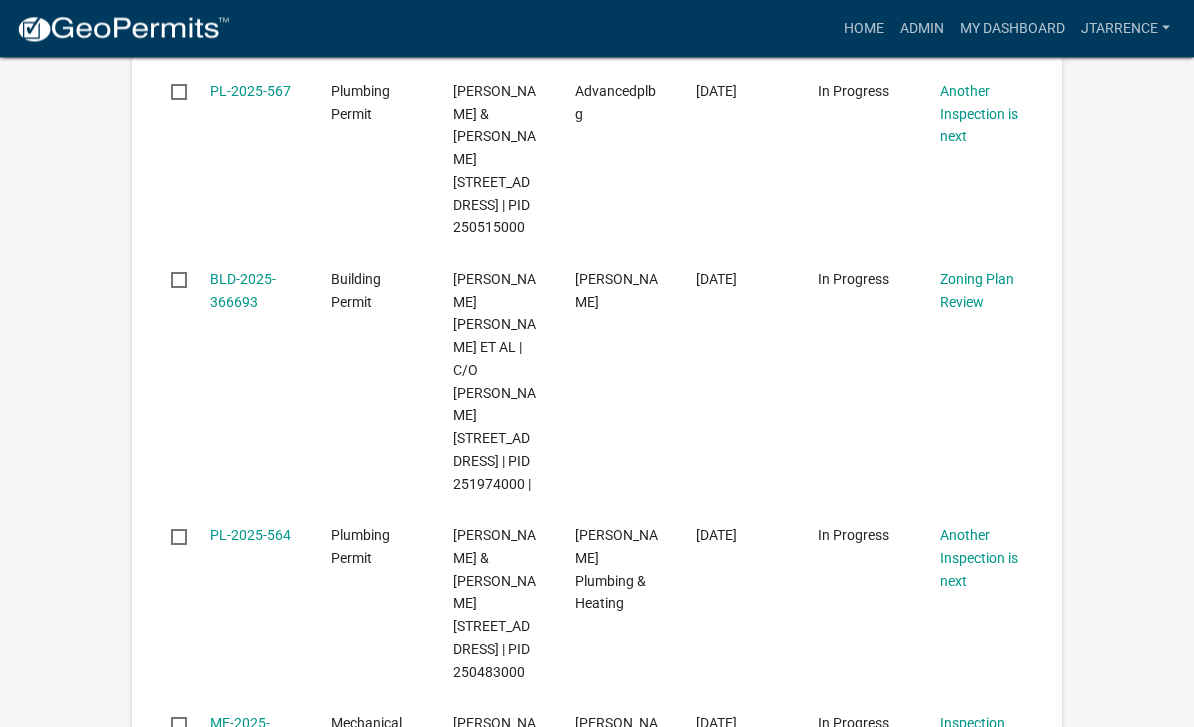 scroll, scrollTop: 18724, scrollLeft: 0, axis: vertical 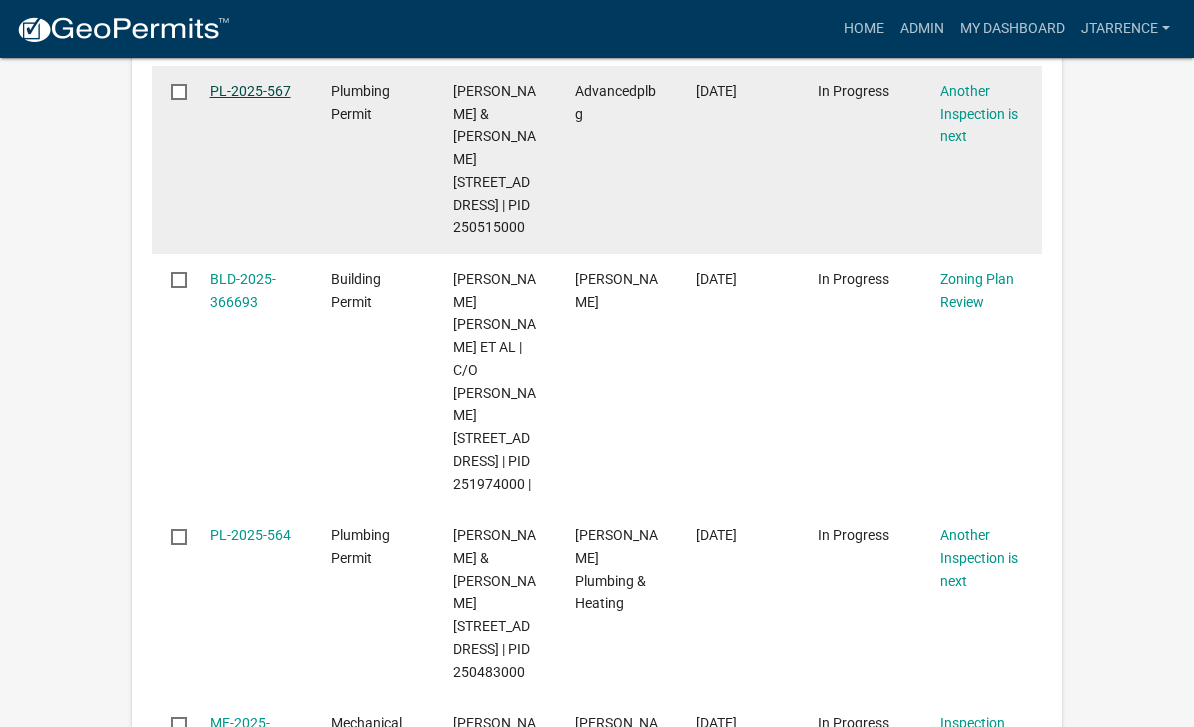 click on "PL-2025-567" 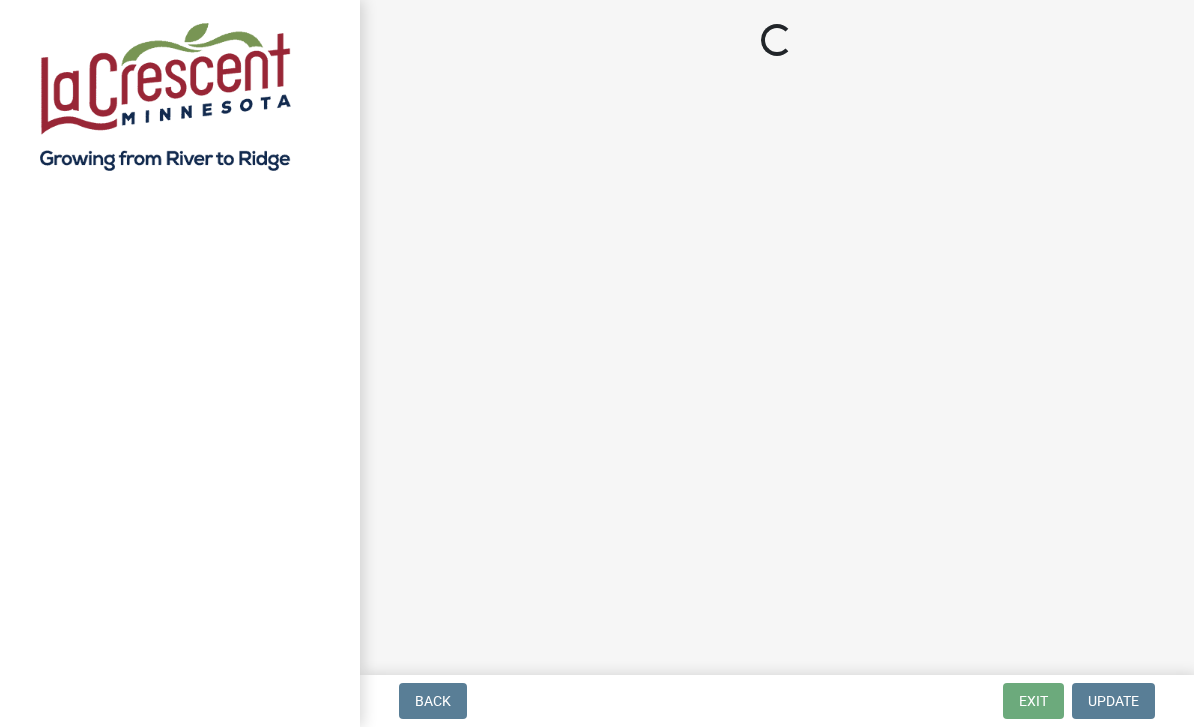 scroll, scrollTop: 0, scrollLeft: 0, axis: both 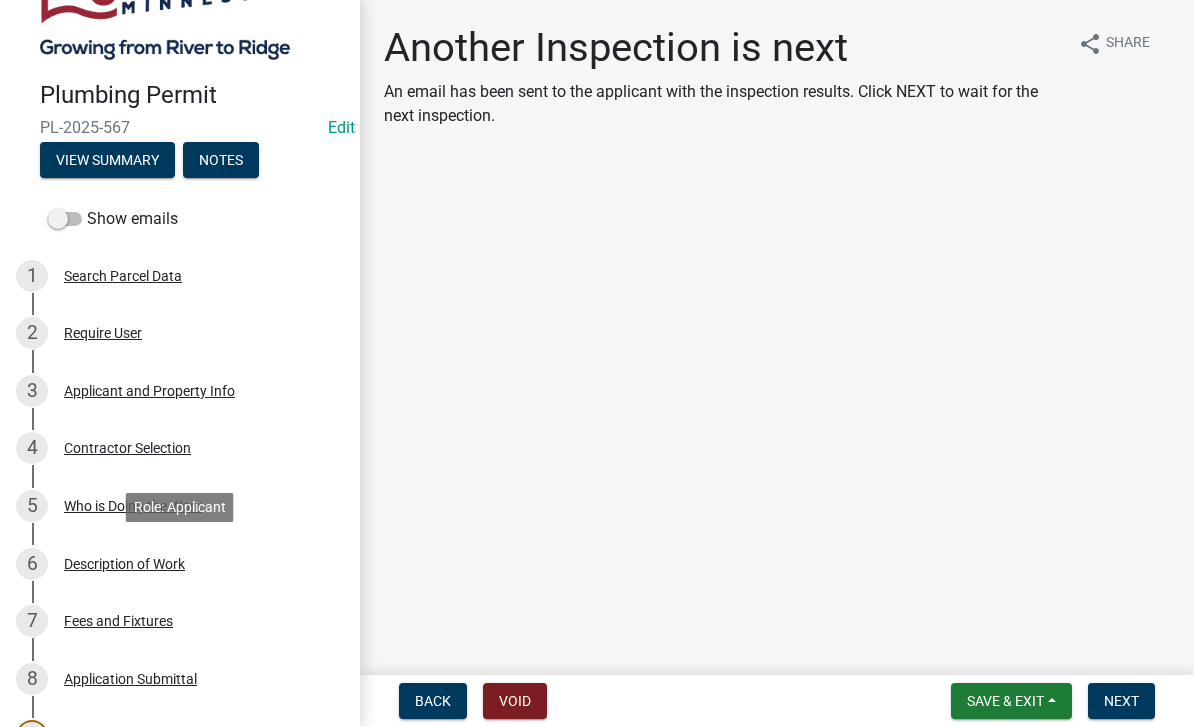 click on "Description of Work" at bounding box center [124, 564] 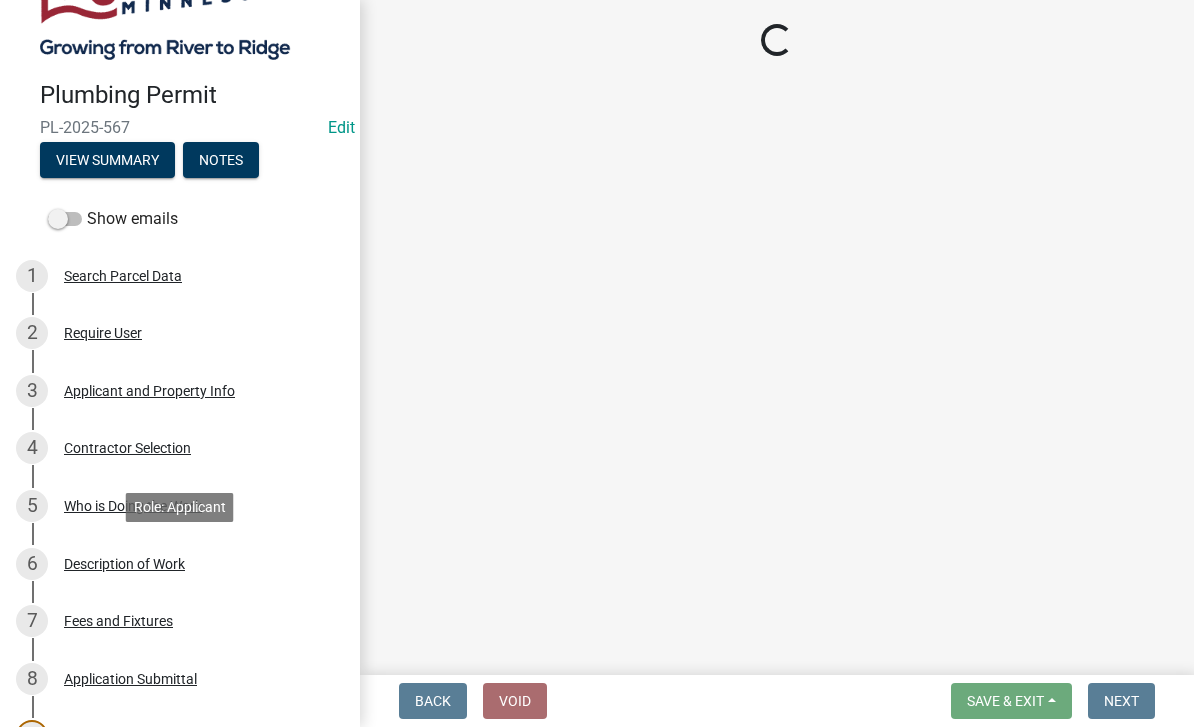 select on "59bf33d4-9d5c-4e7c-8b9a-7c1b13f00426" 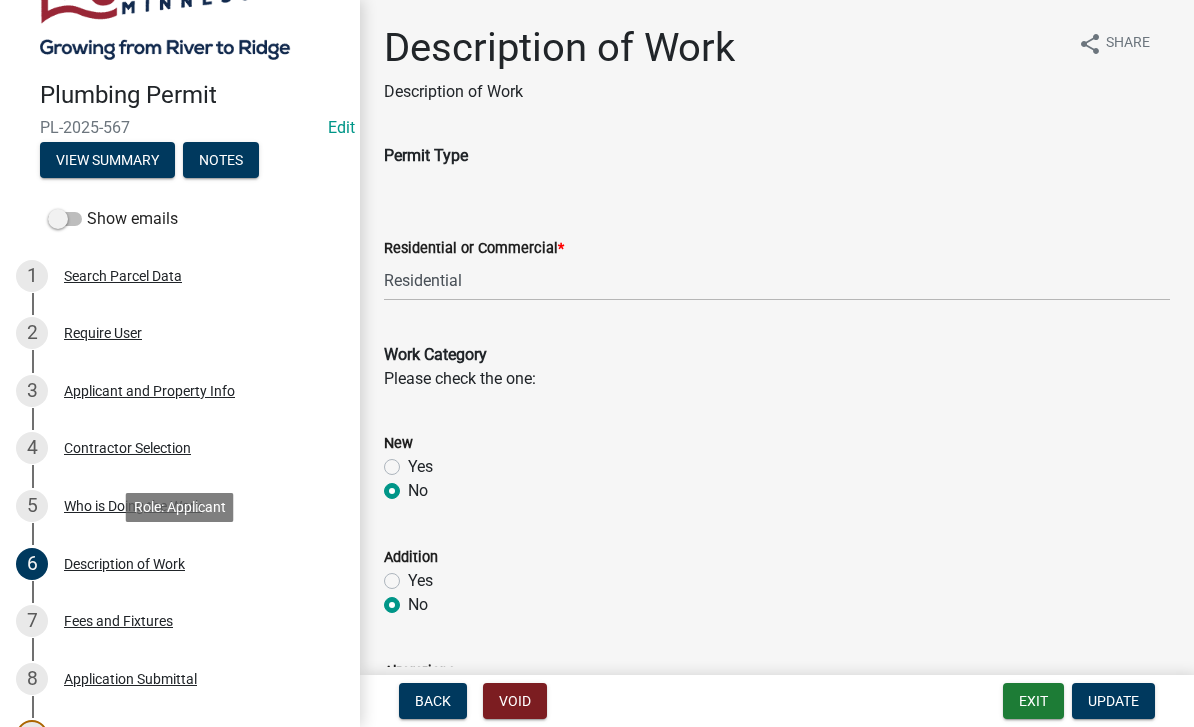 scroll, scrollTop: 0, scrollLeft: 0, axis: both 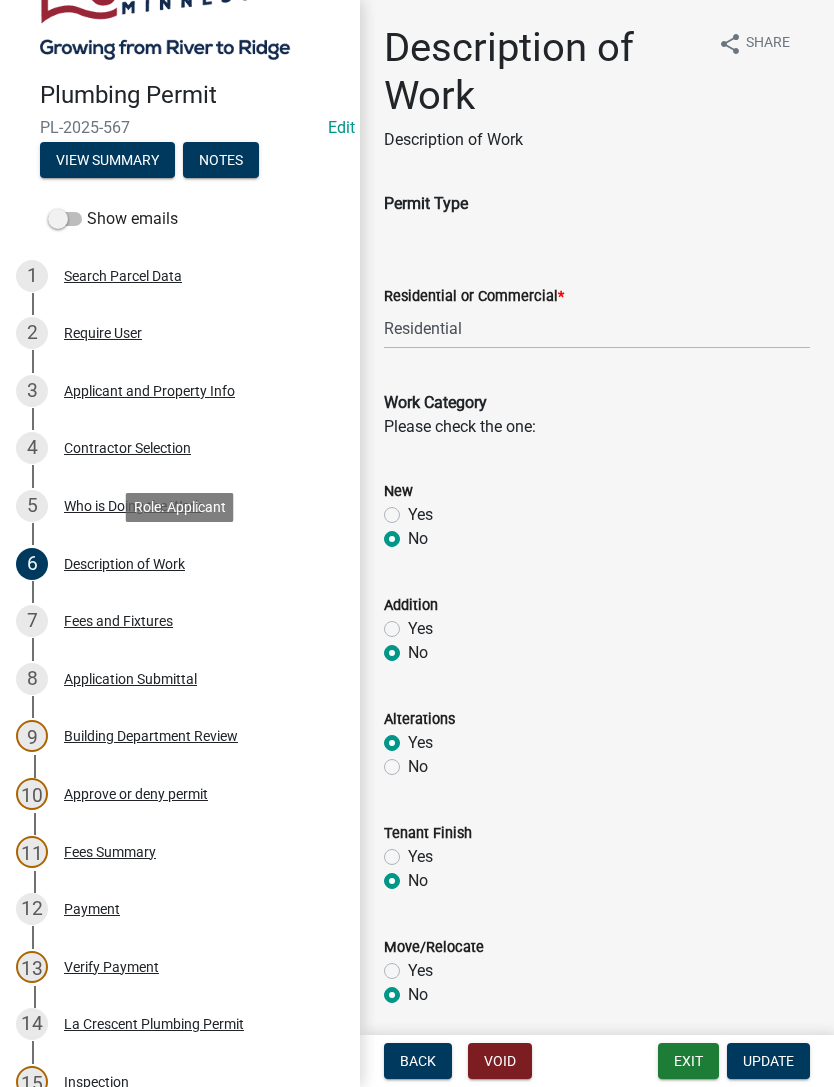 click on "Notes" at bounding box center (221, 160) 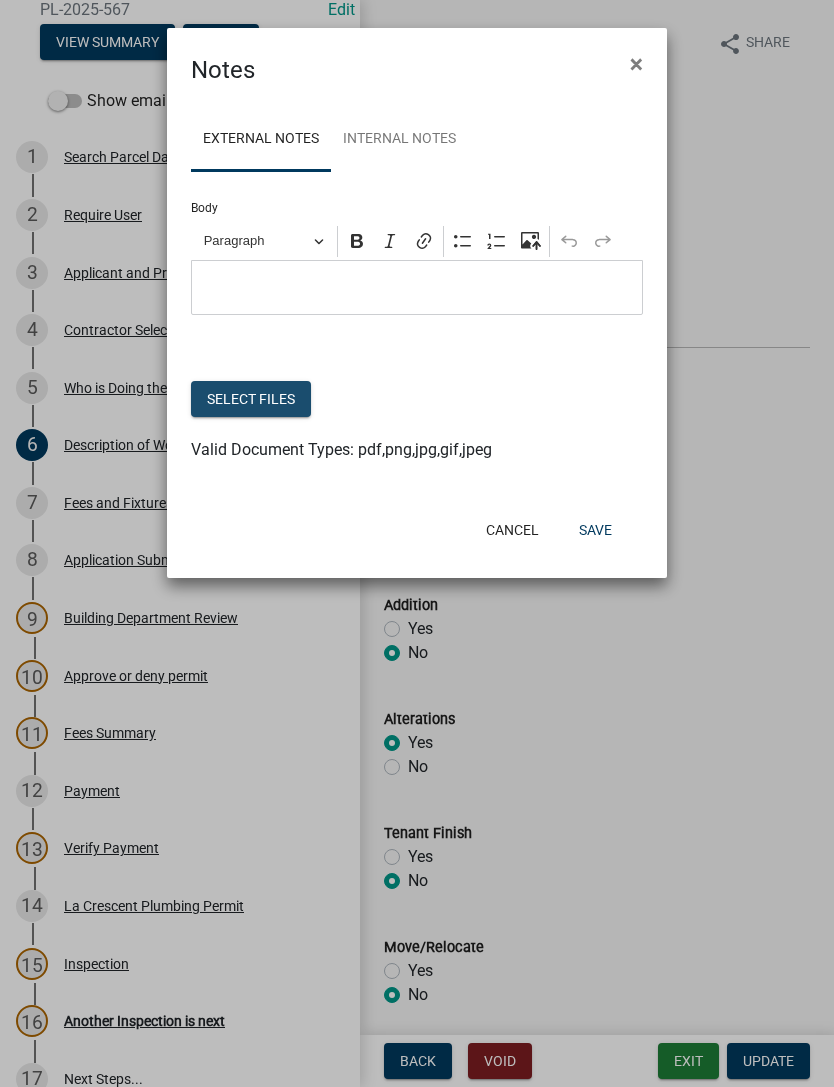click on "Select files" 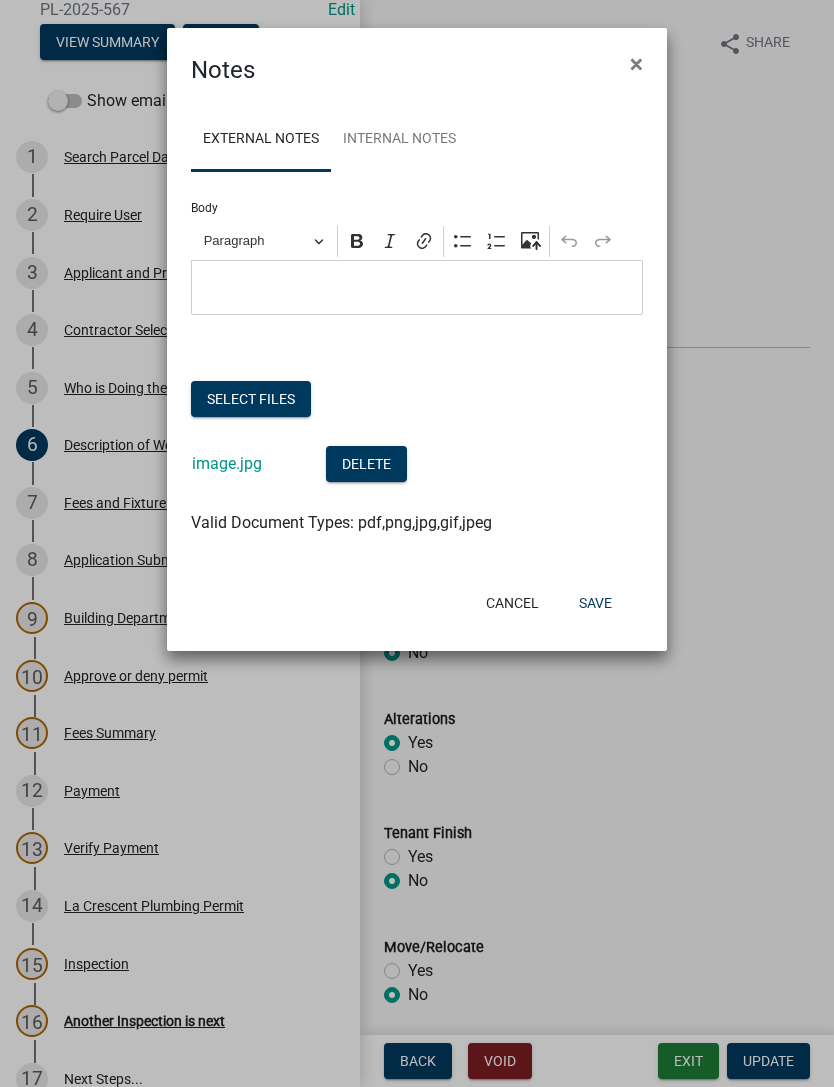 click on "Select files" 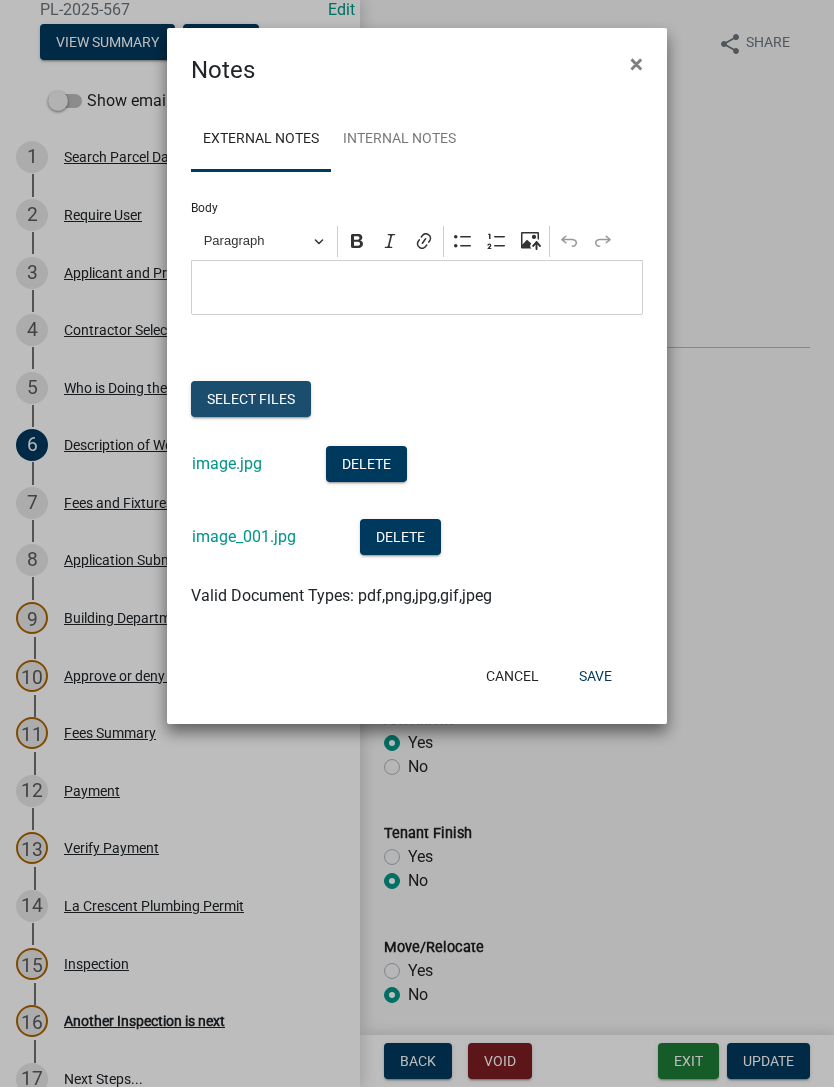 click on "Select files" 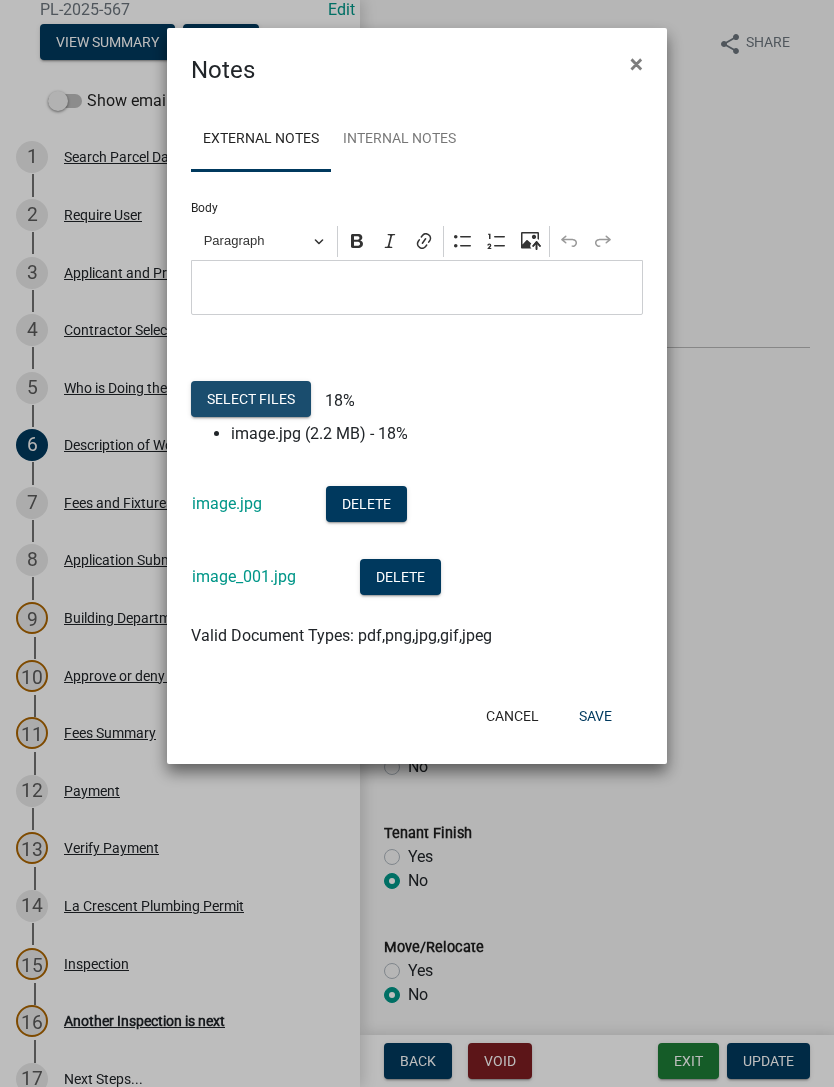 click on "Select files" 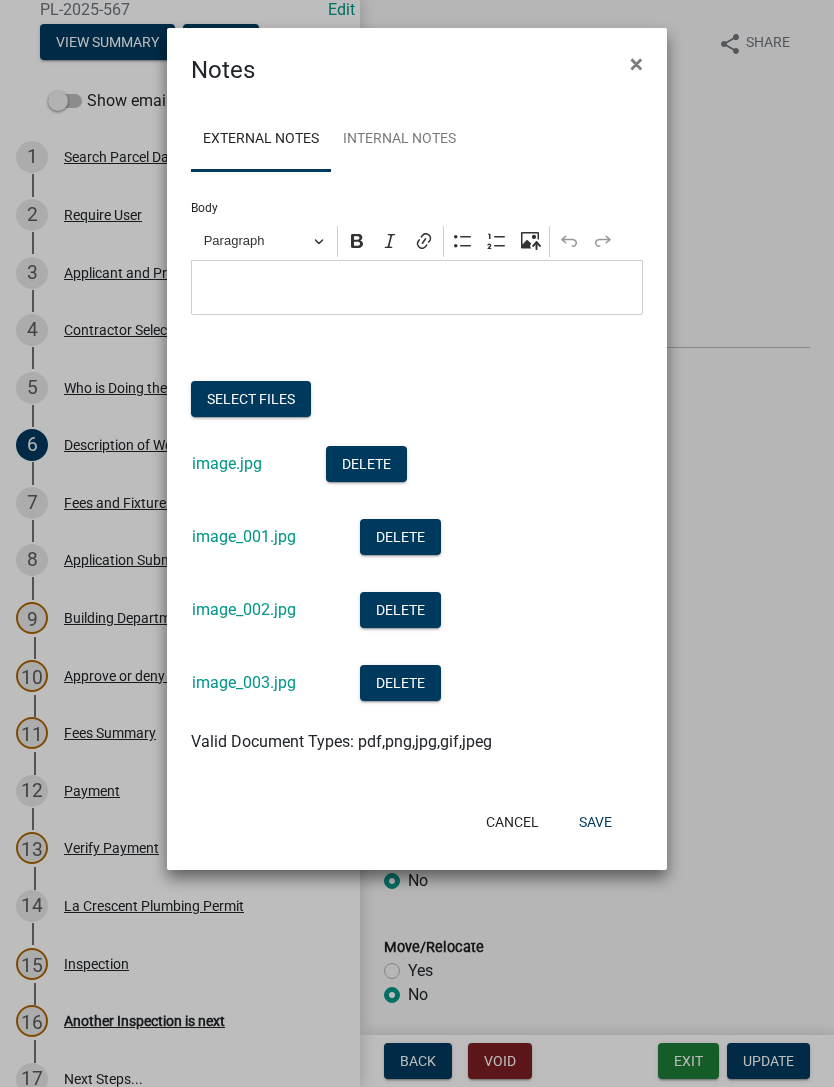 click on "Save" 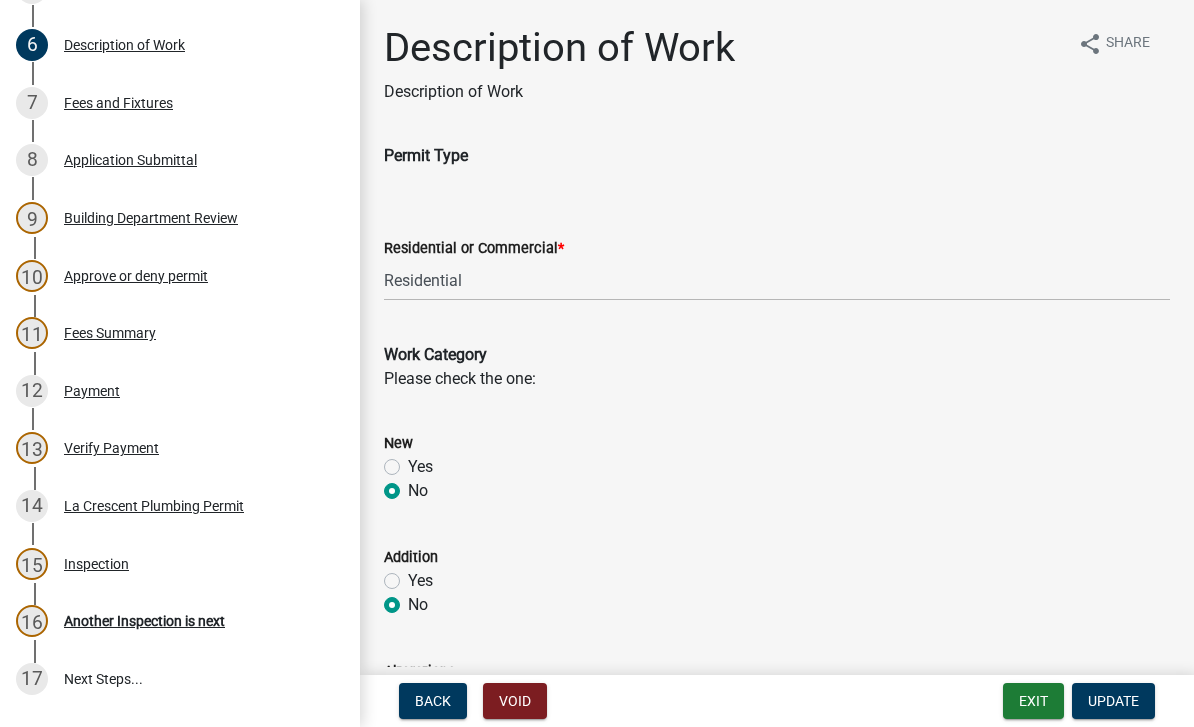 scroll, scrollTop: 607, scrollLeft: 0, axis: vertical 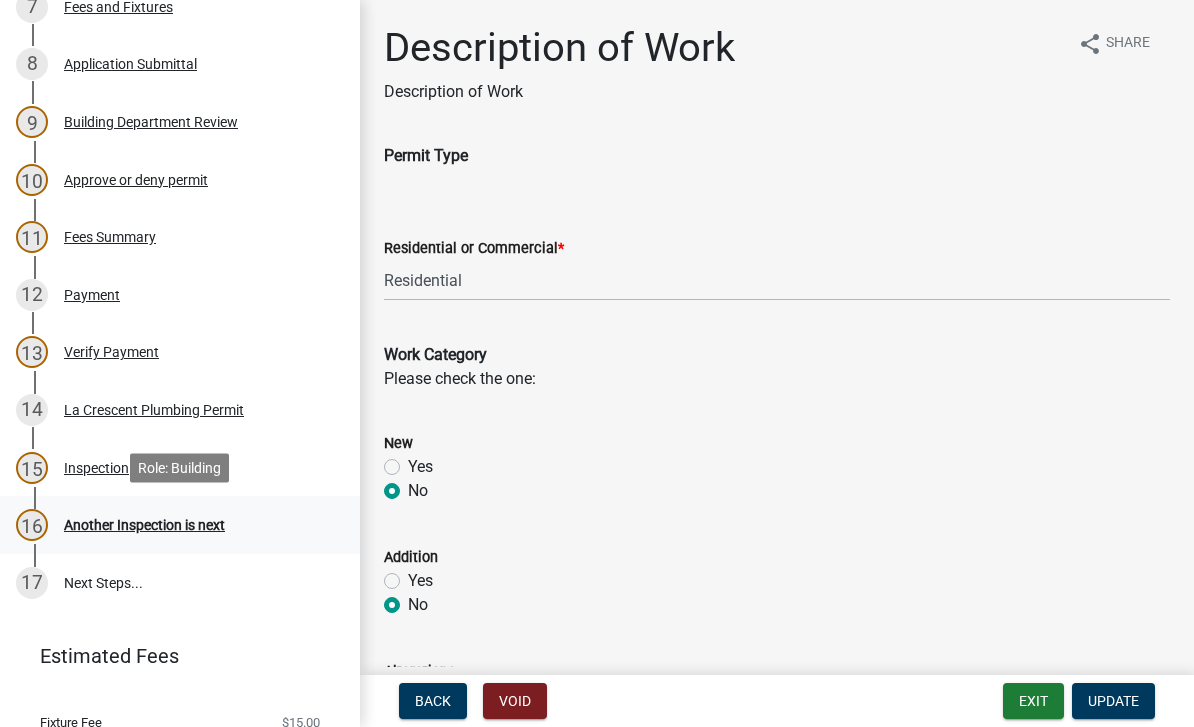 click on "Another Inspection is next" at bounding box center [144, 525] 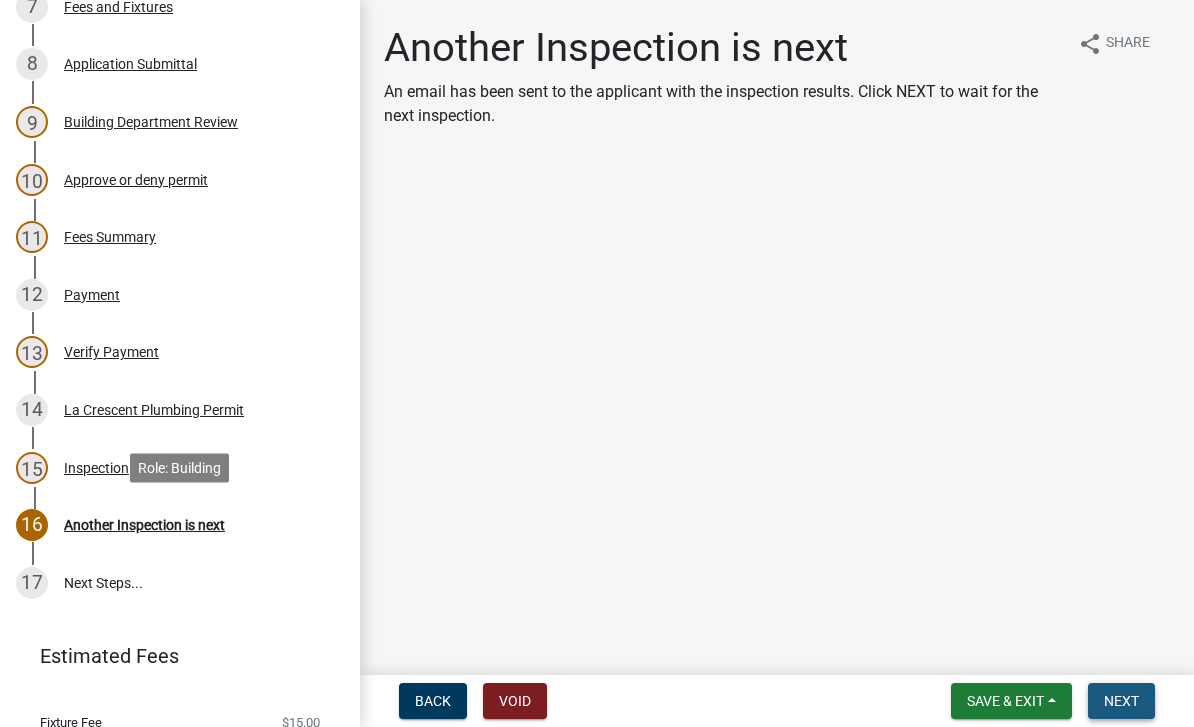 click on "Next" at bounding box center [1121, 701] 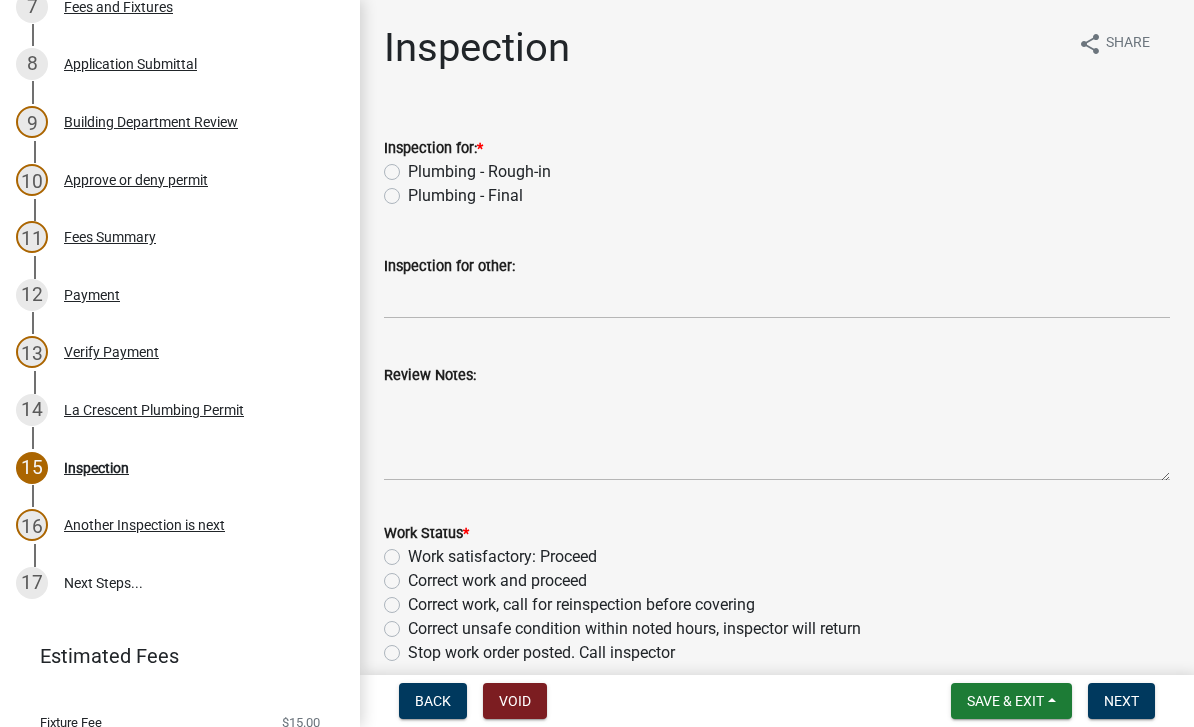 click on "Plumbing - Final" 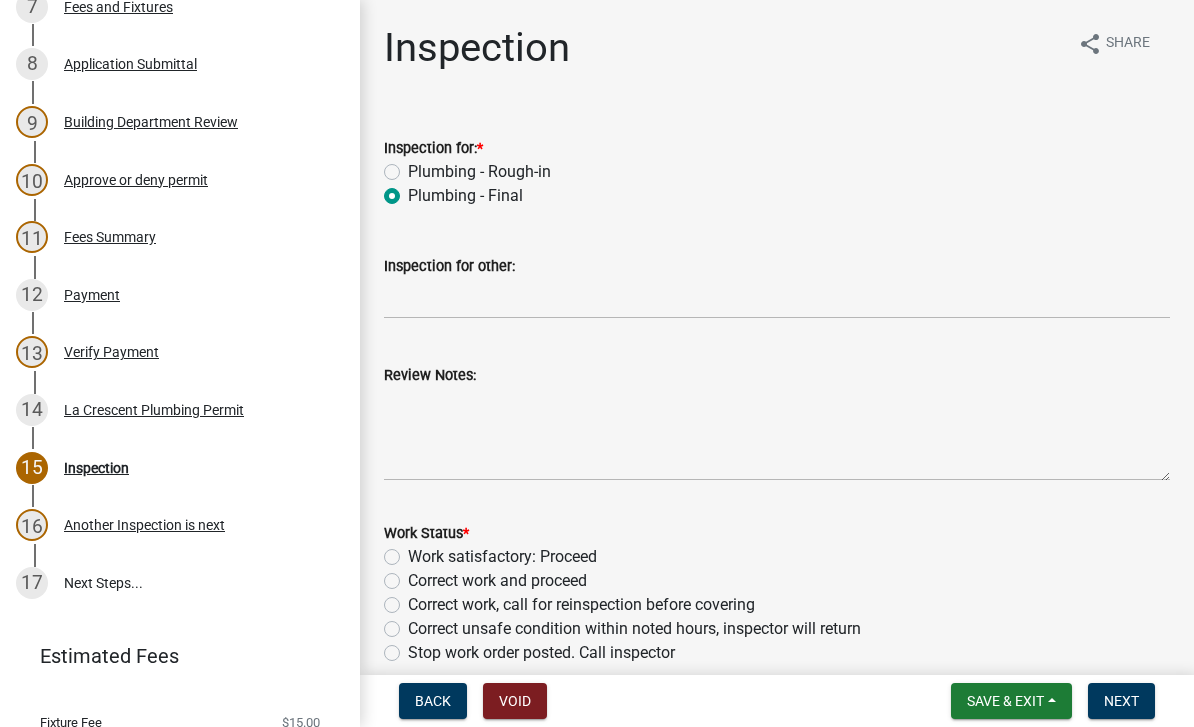 radio on "true" 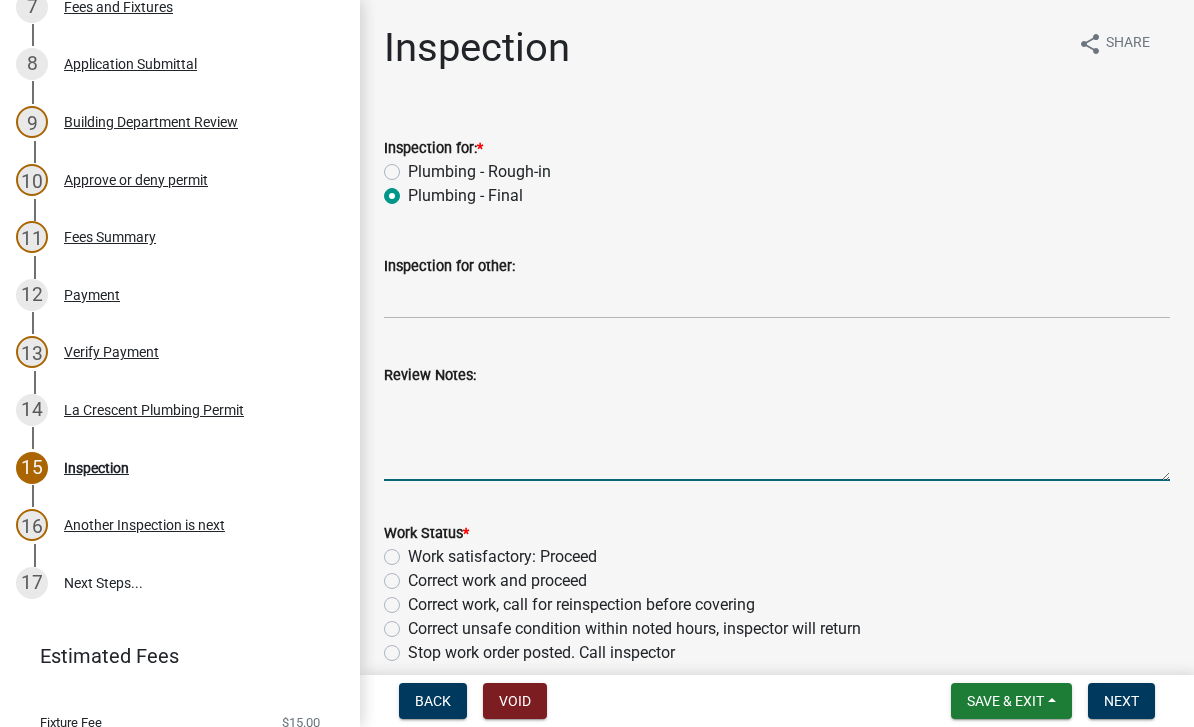click on "Review Notes:" at bounding box center [777, 434] 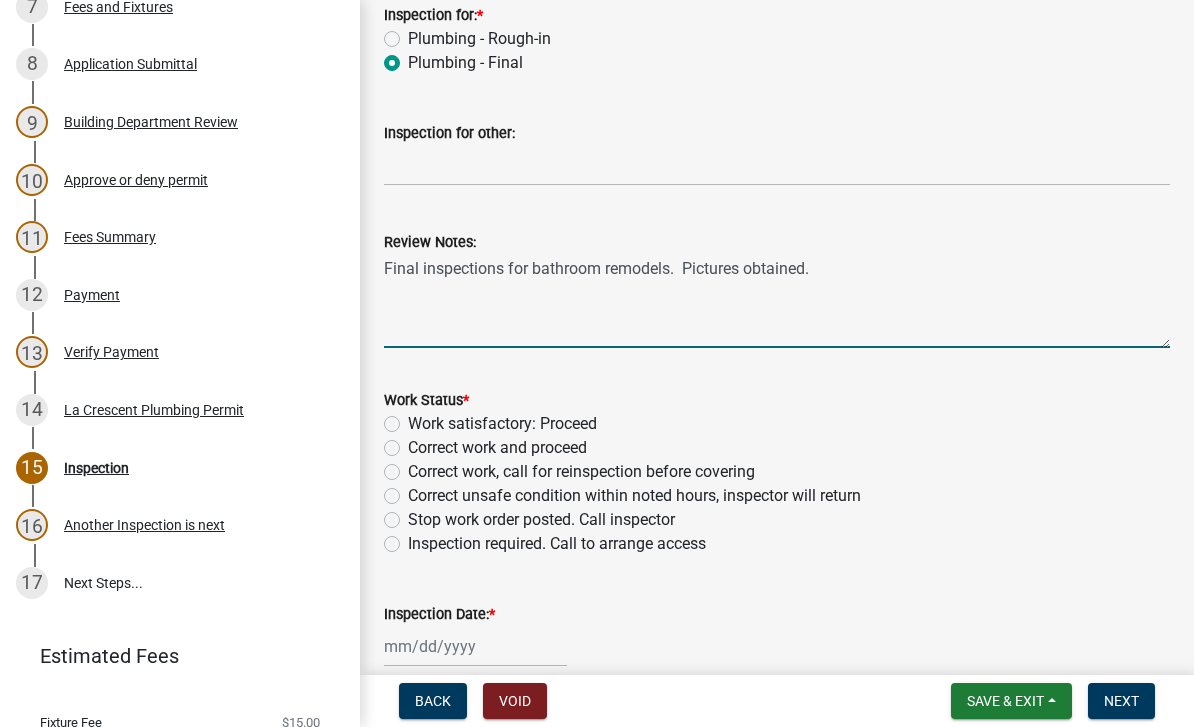 scroll, scrollTop: 135, scrollLeft: 0, axis: vertical 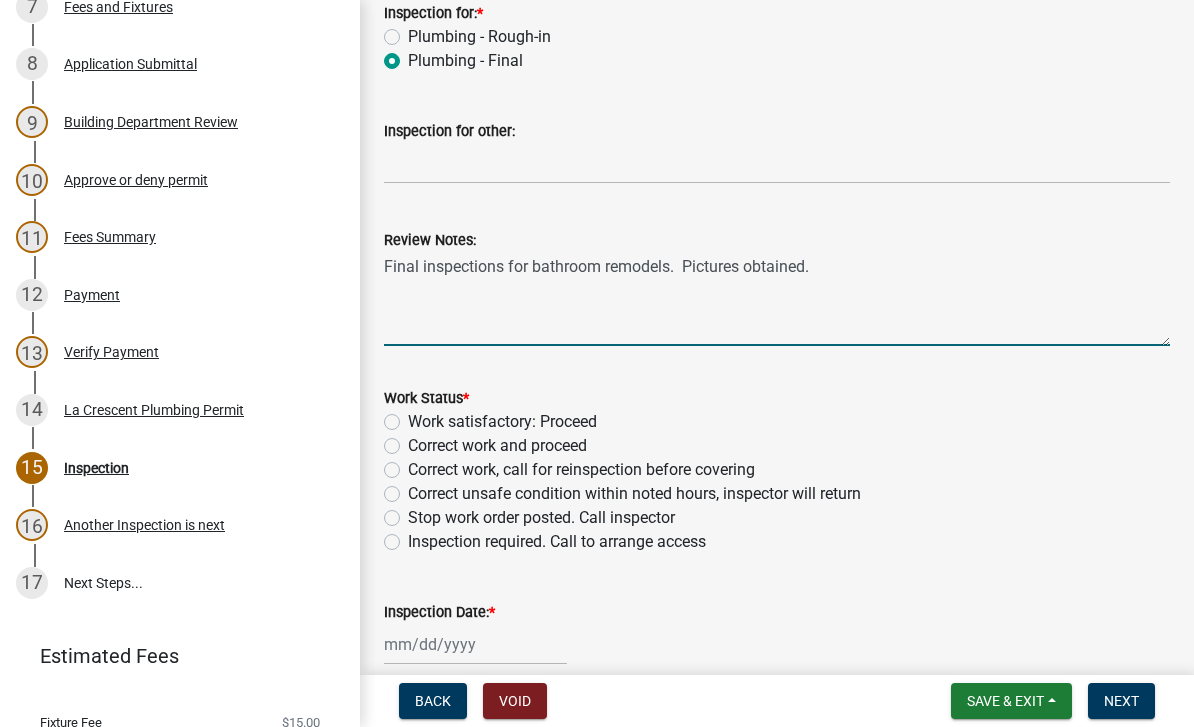 type on "Final inspections for bathroom remodels.  Pictures obtained." 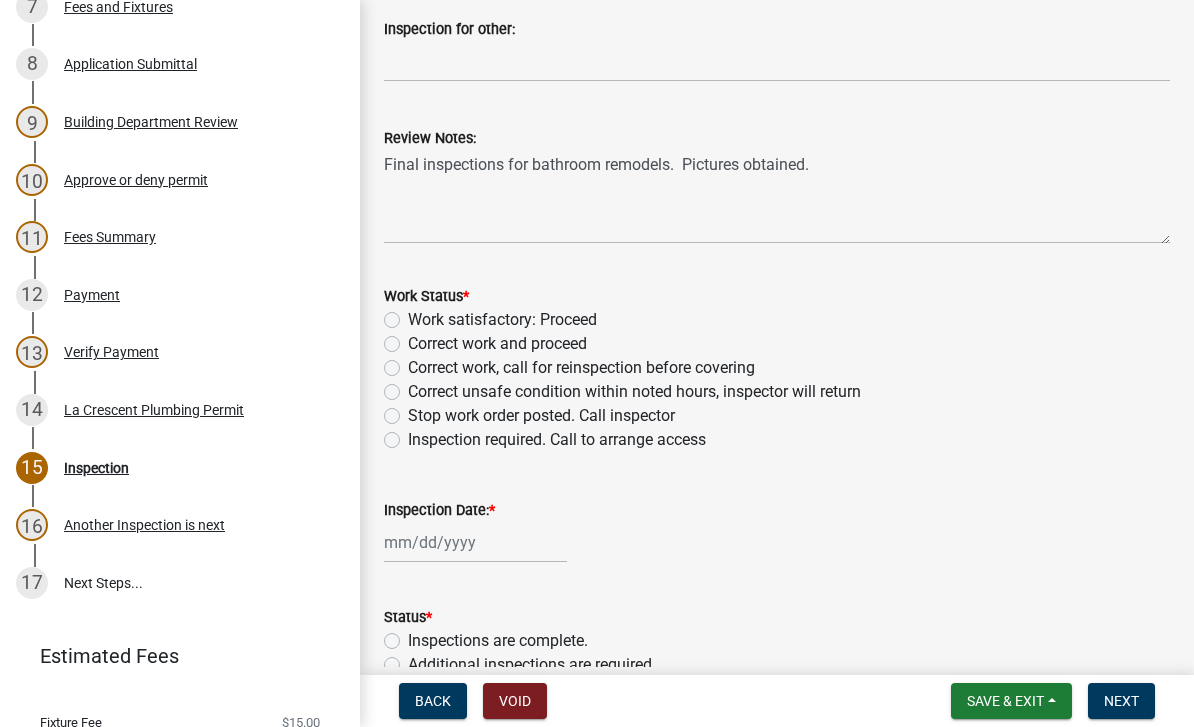scroll, scrollTop: 249, scrollLeft: 0, axis: vertical 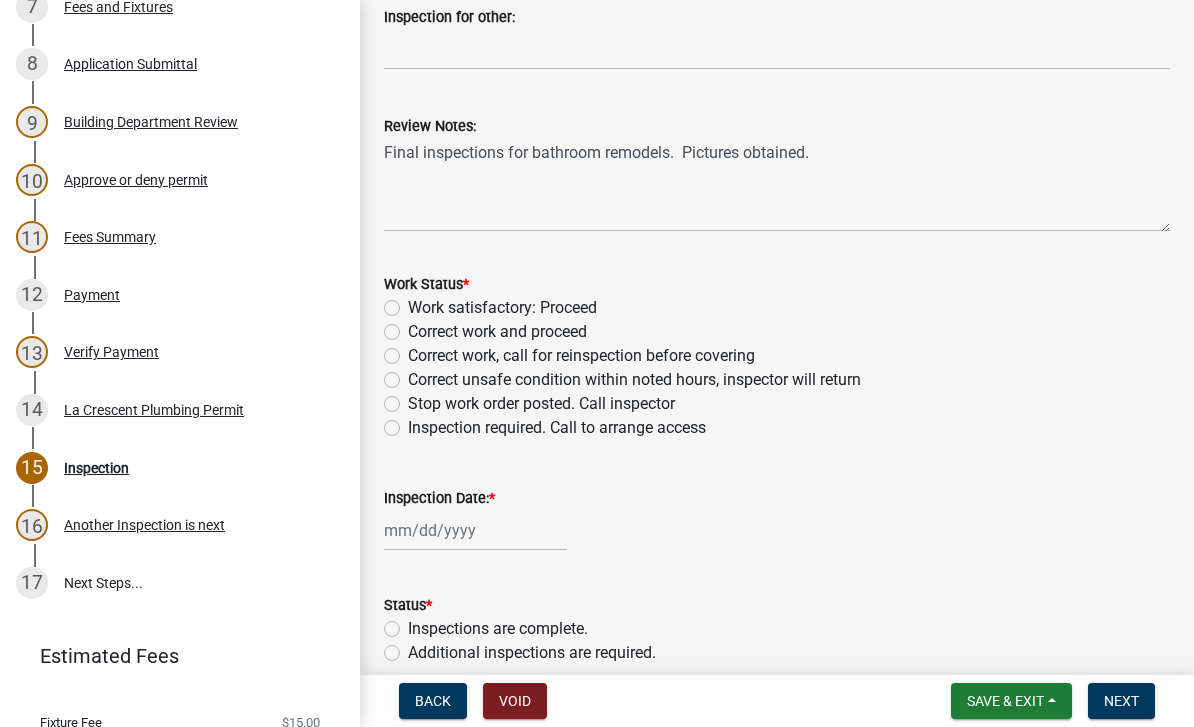 click on "Work satisfactory:  Proceed" 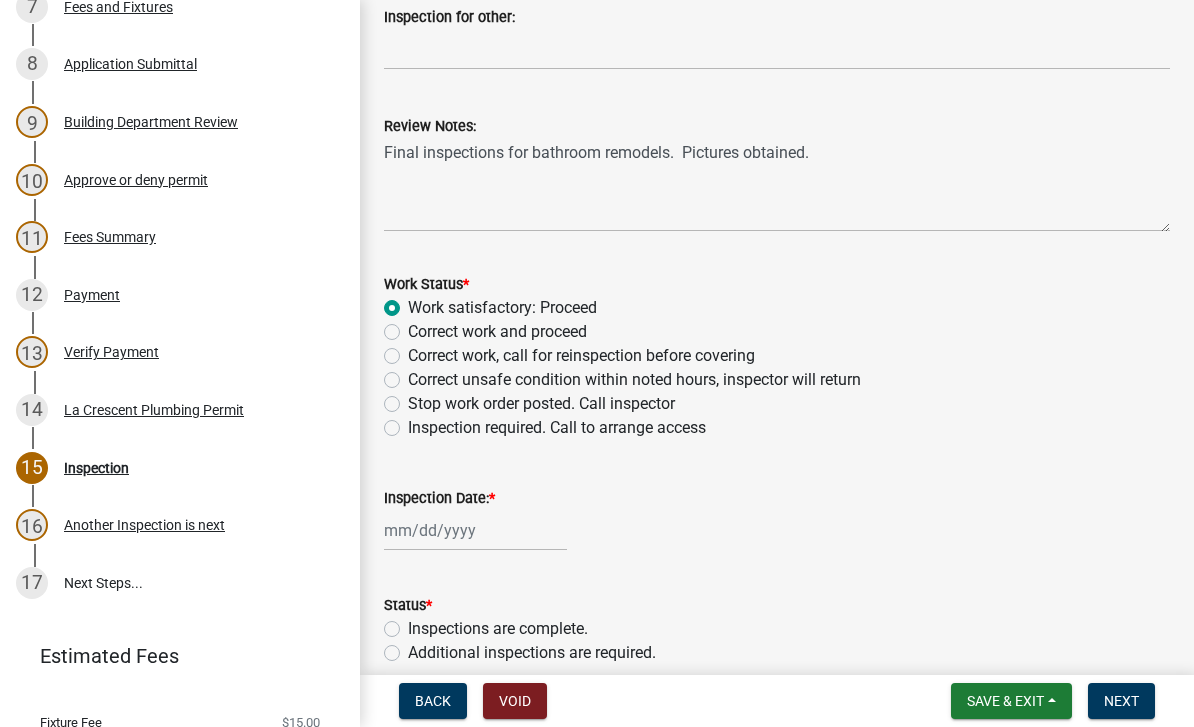 radio on "true" 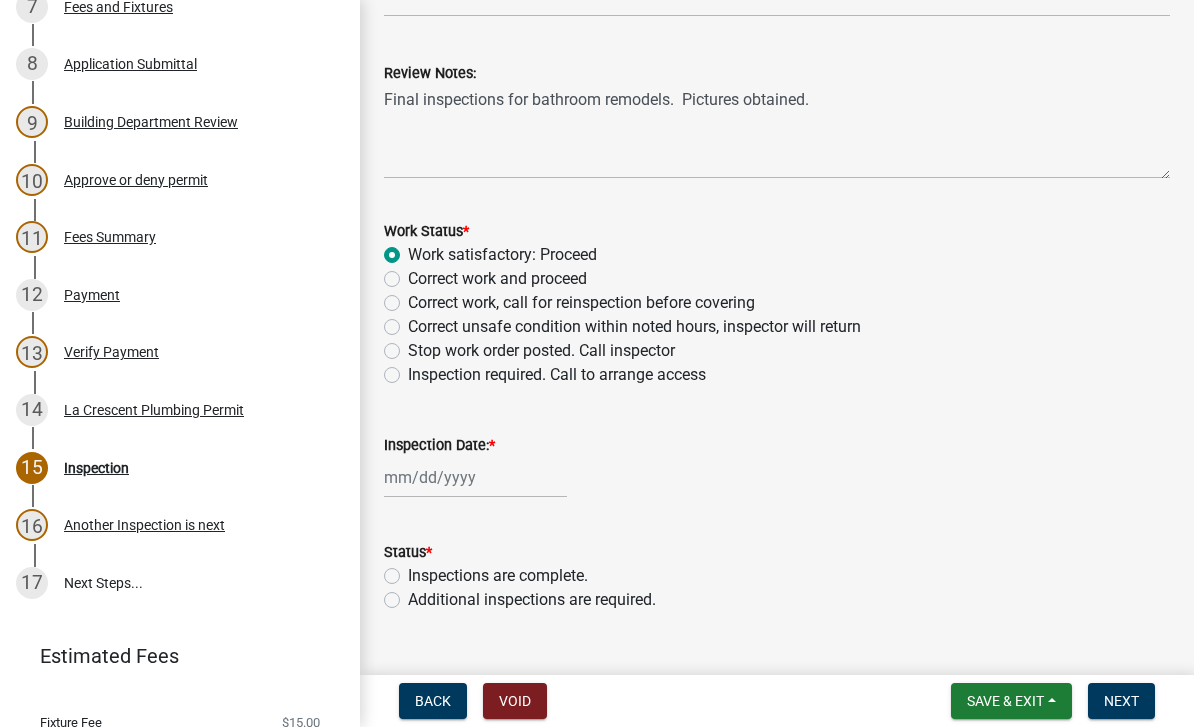 scroll, scrollTop: 326, scrollLeft: 0, axis: vertical 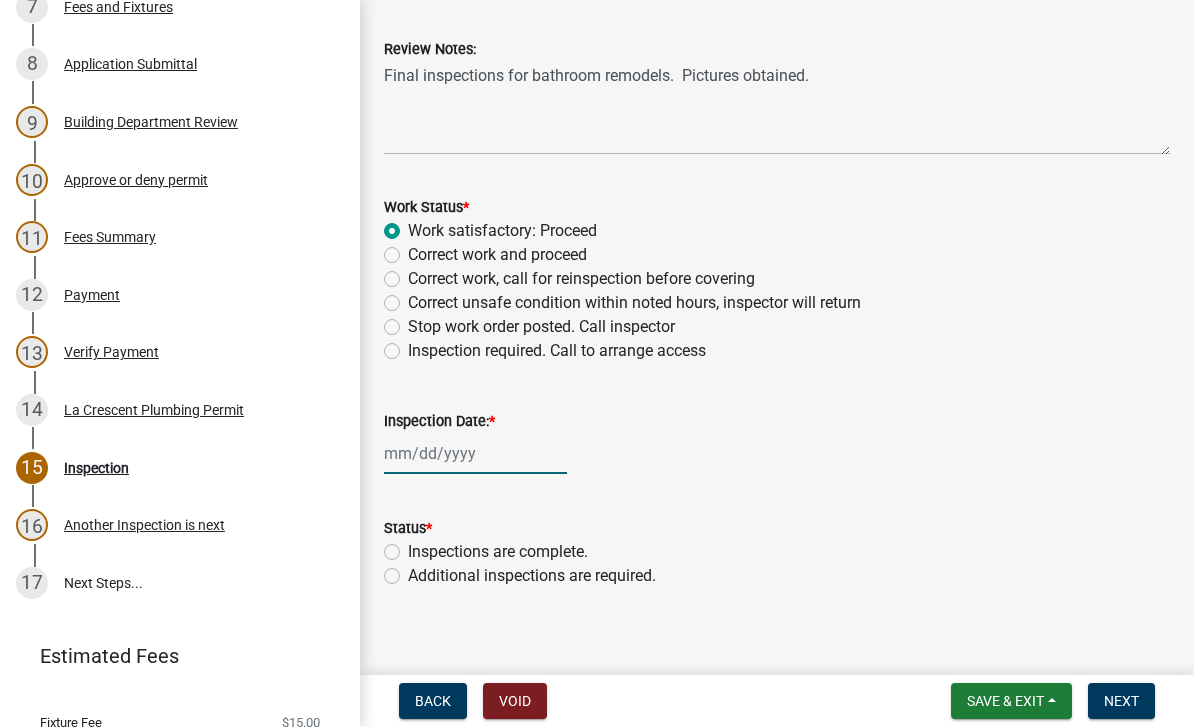 click 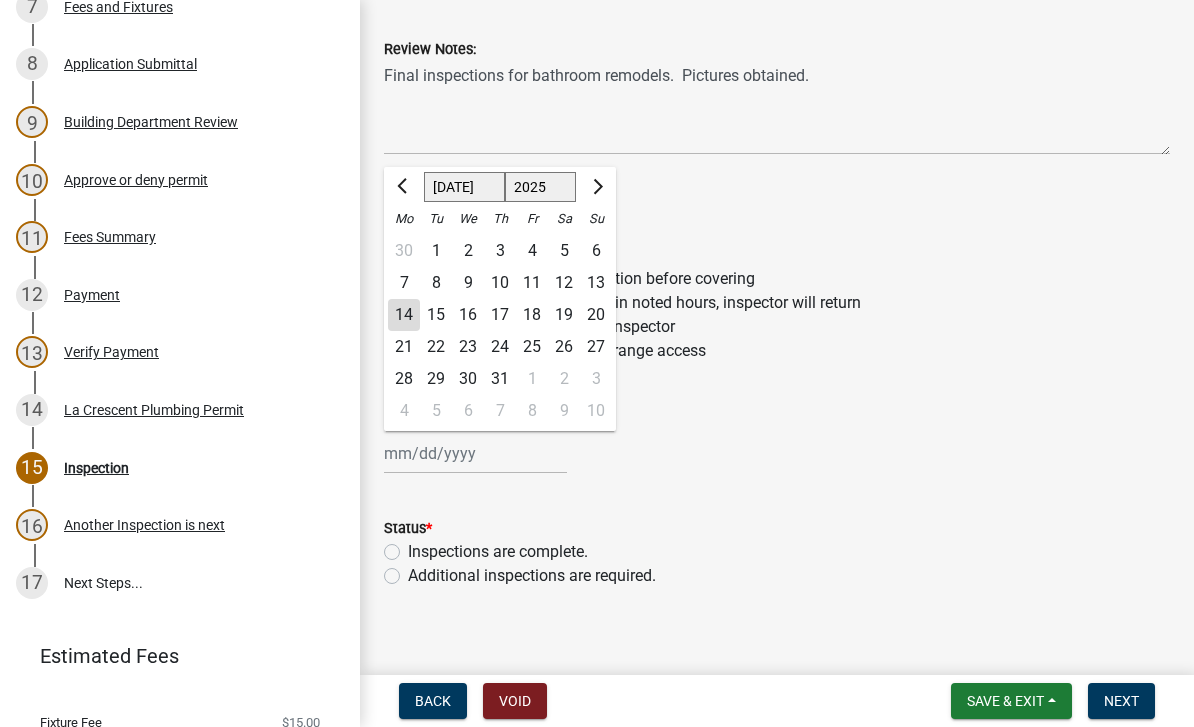 click on "14" 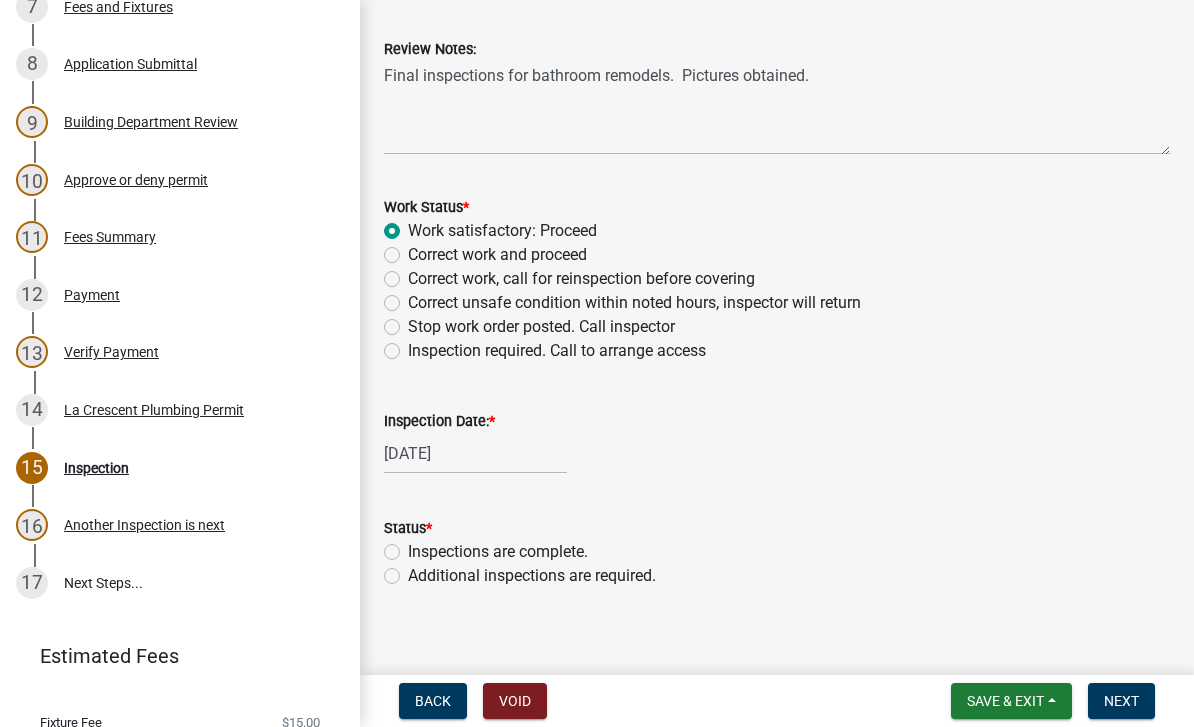 click on "Inspections are complete." 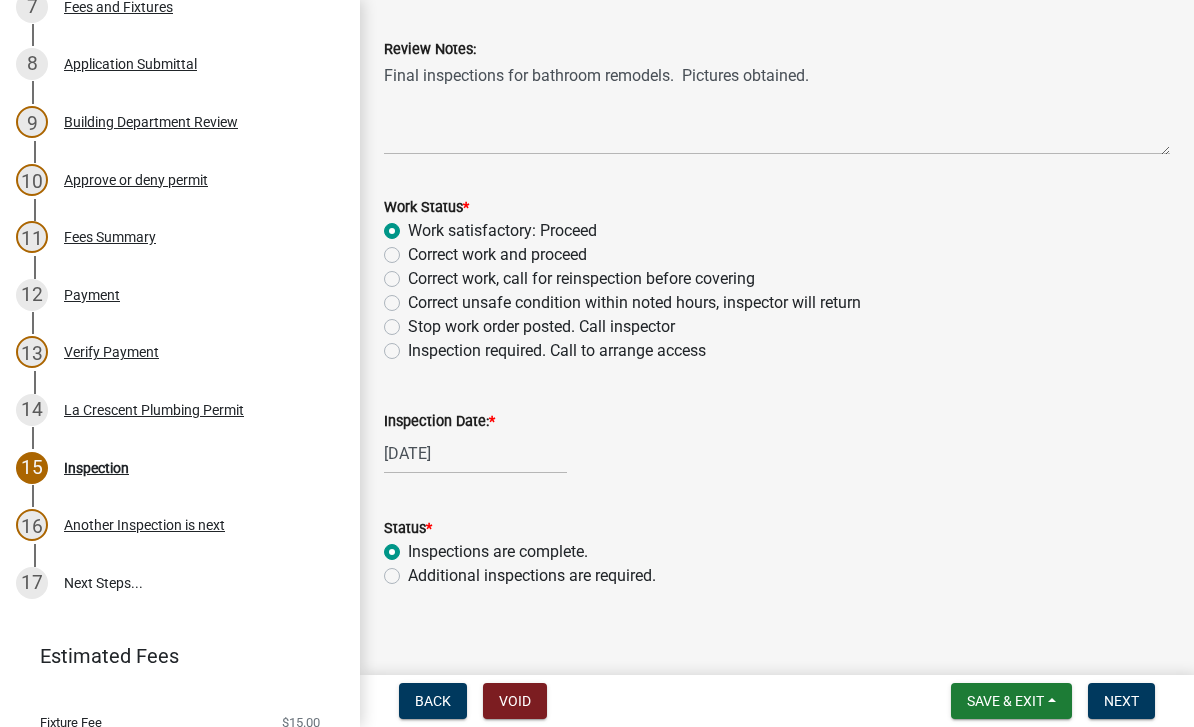 radio on "true" 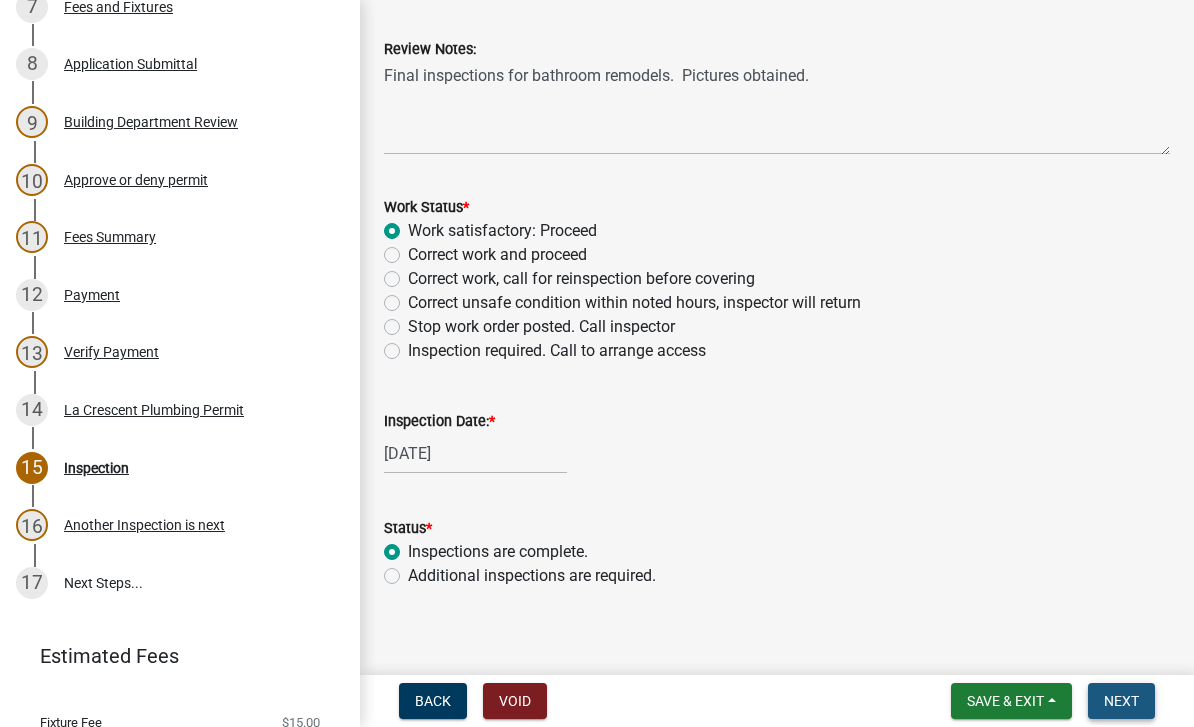 click on "Next" at bounding box center (1121, 701) 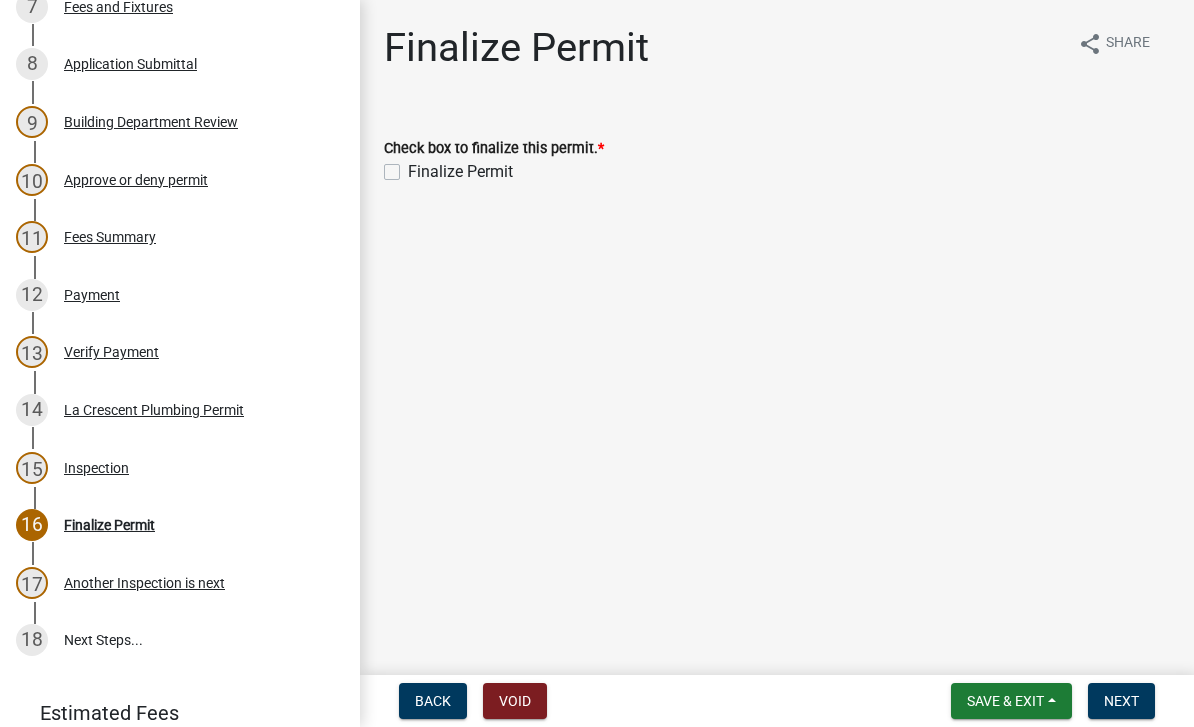 click on "Finalize Permit" 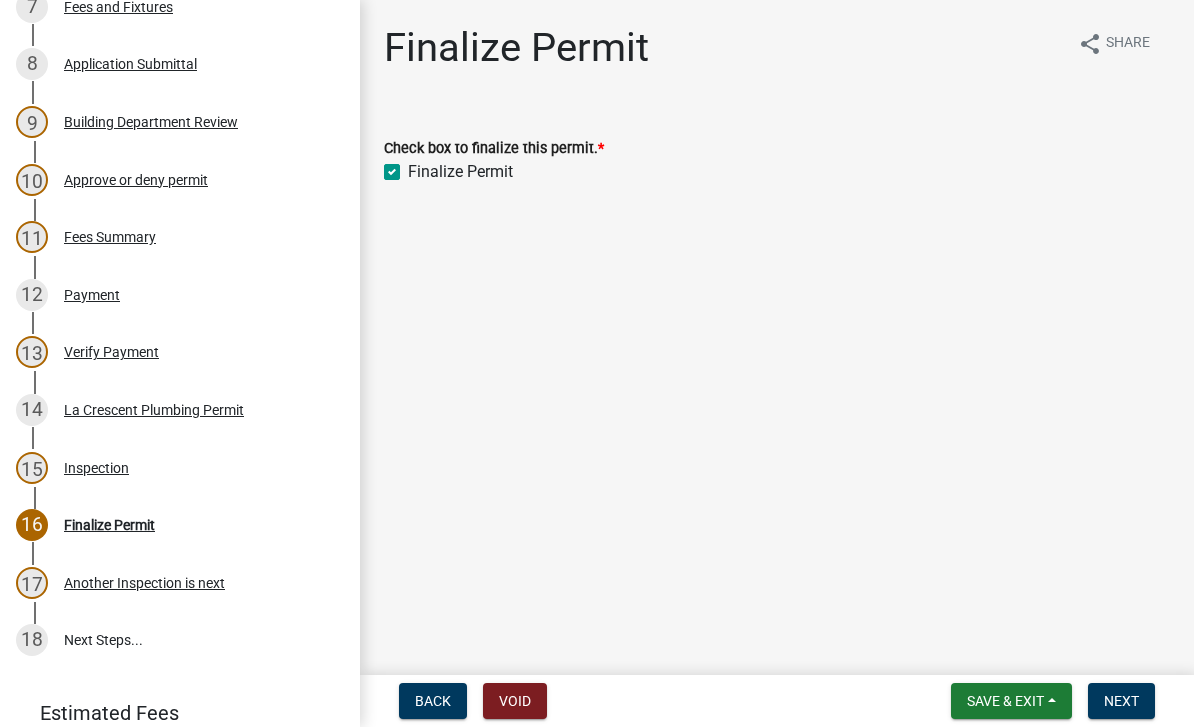 checkbox on "true" 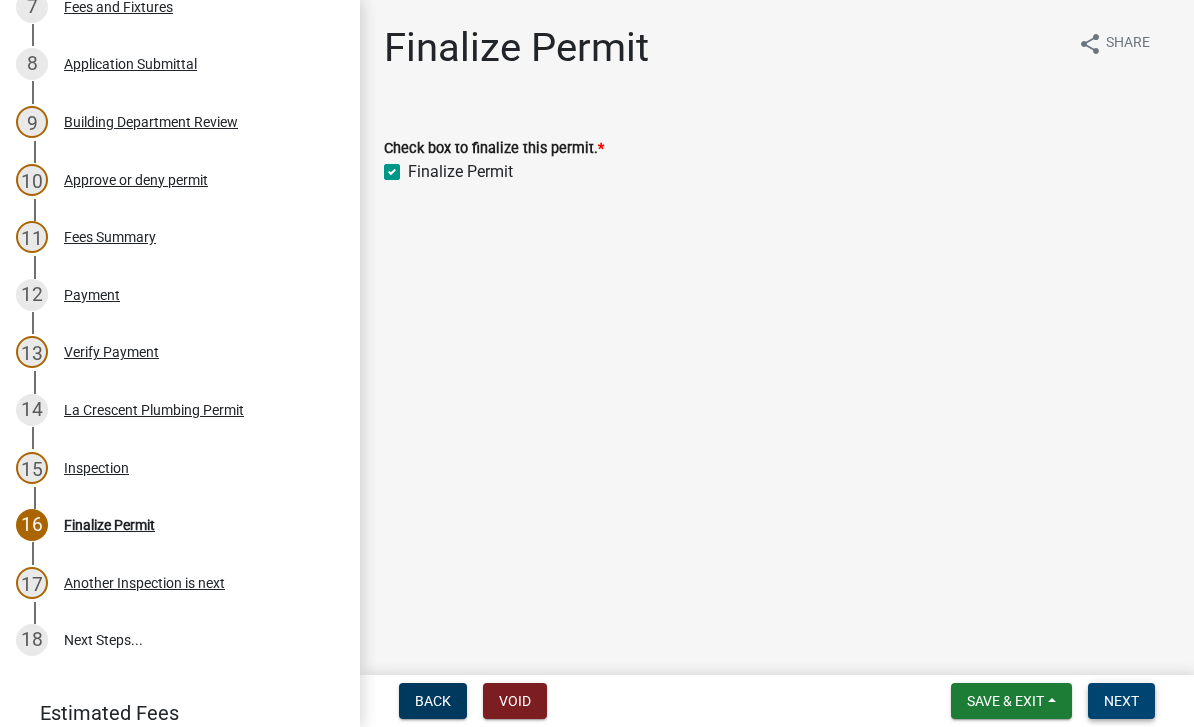 click on "Next" at bounding box center (1121, 701) 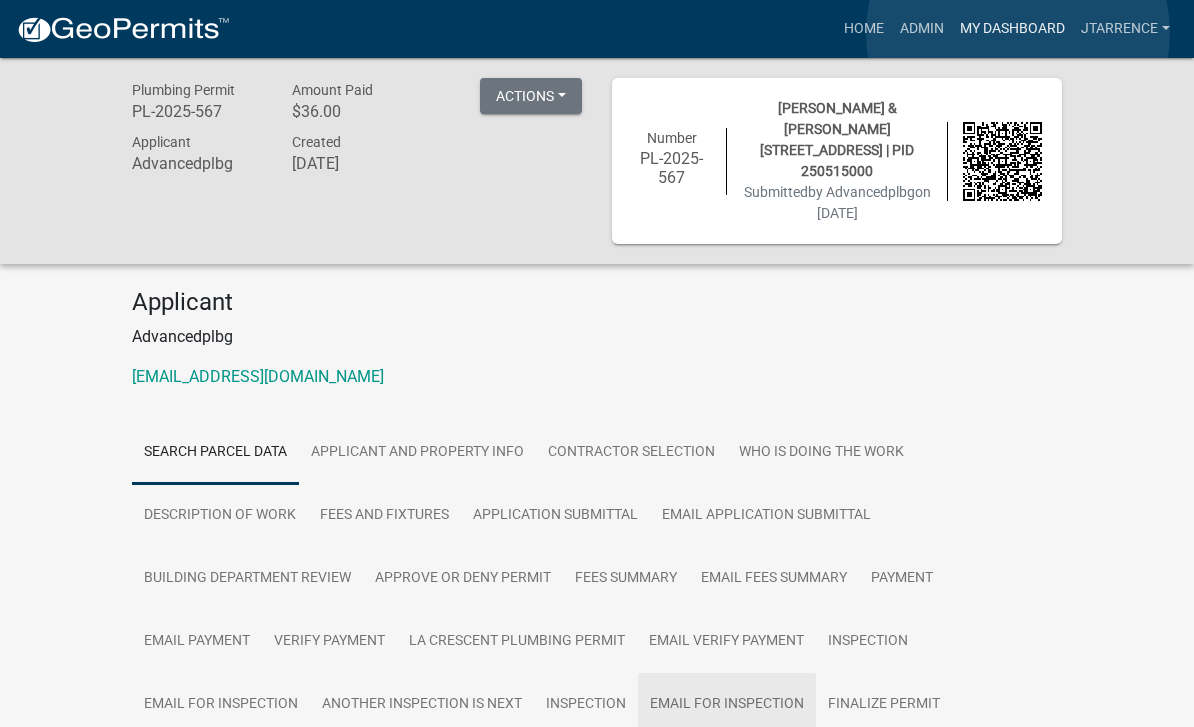 click on "My Dashboard" at bounding box center [1012, 29] 